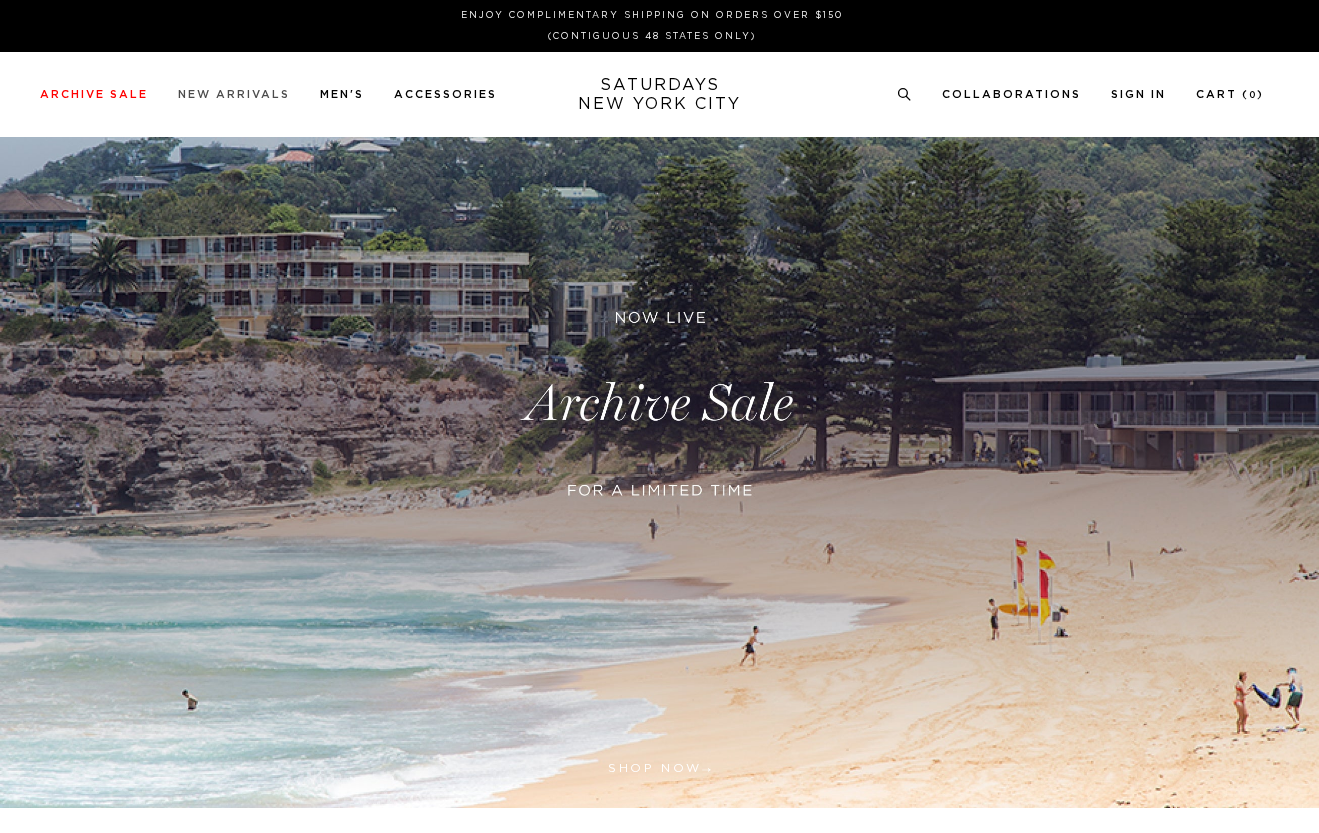 scroll, scrollTop: 0, scrollLeft: 0, axis: both 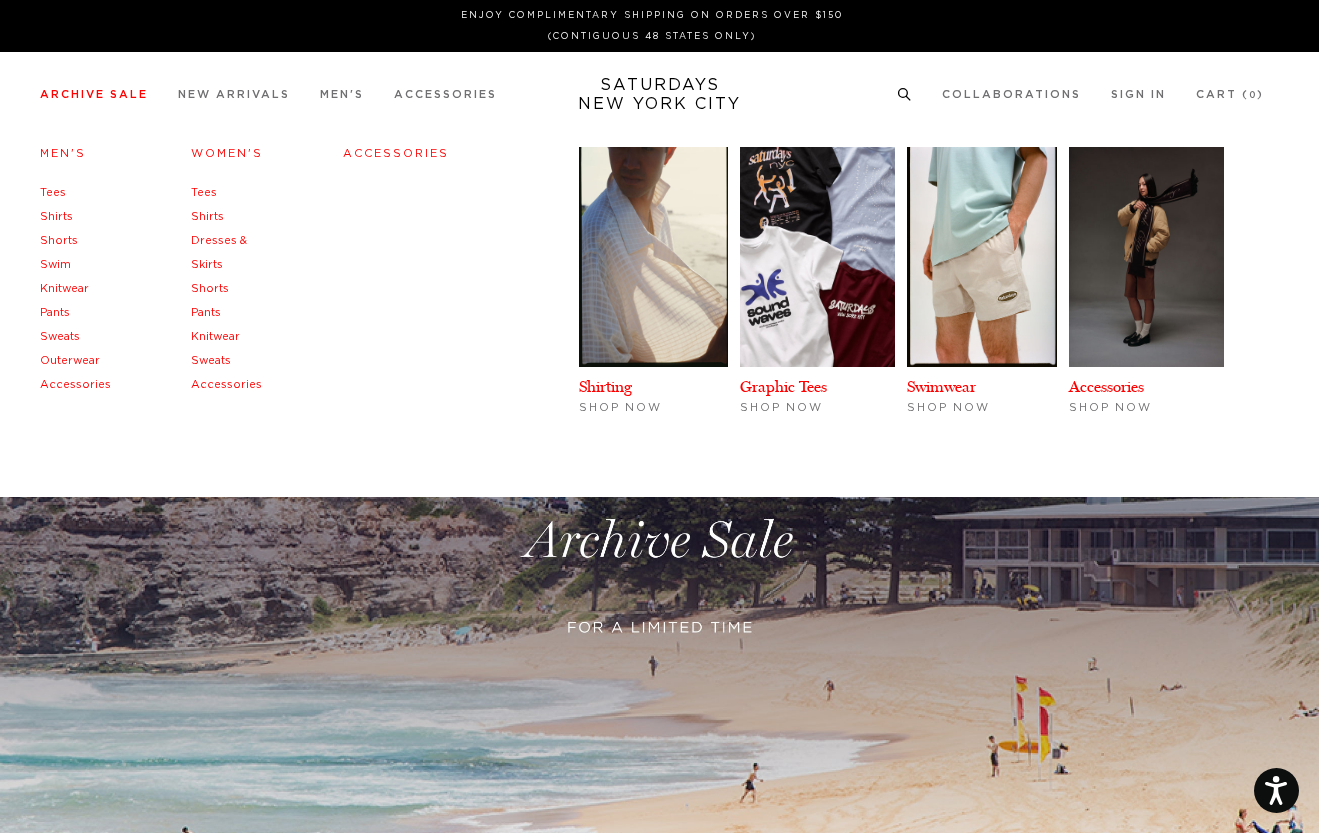 click on "Shirts" at bounding box center [56, 216] 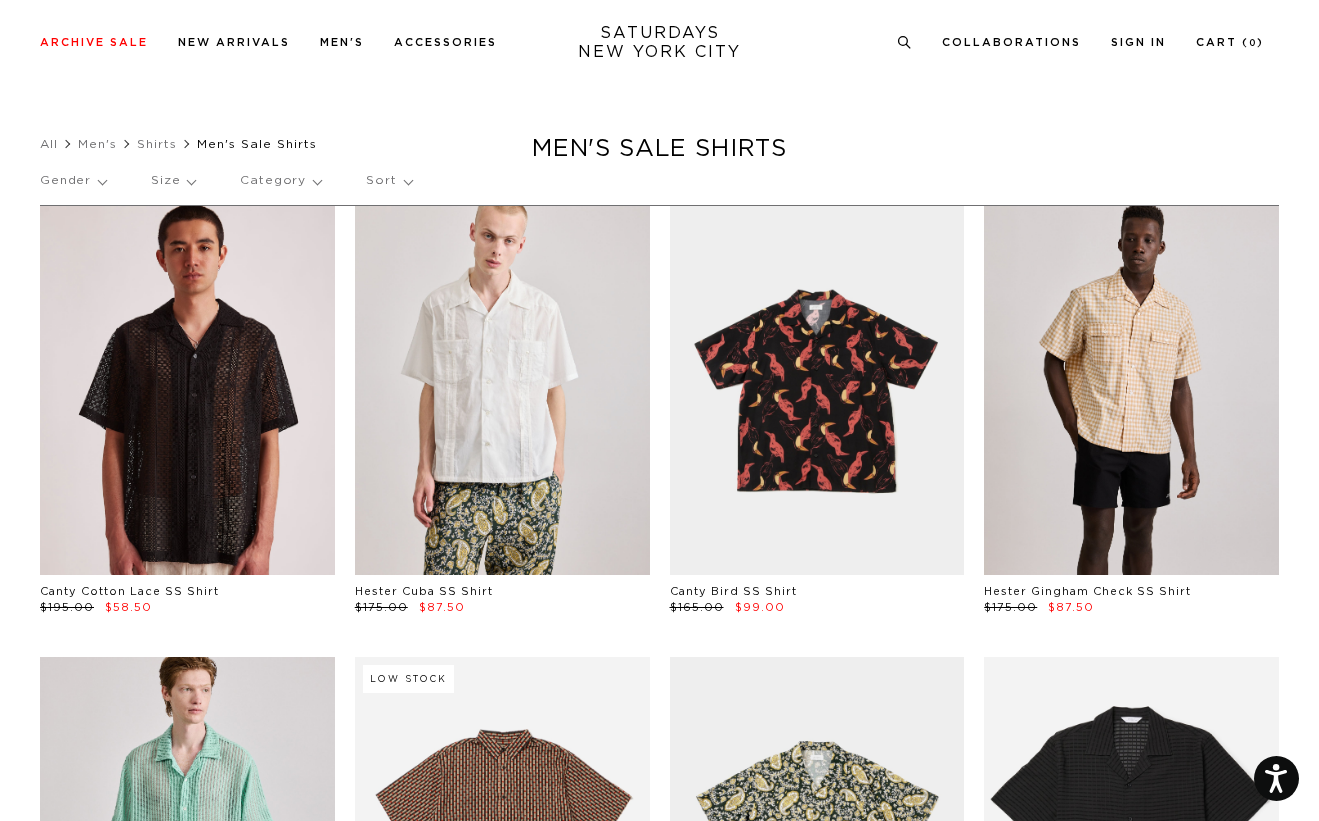scroll, scrollTop: 100, scrollLeft: 0, axis: vertical 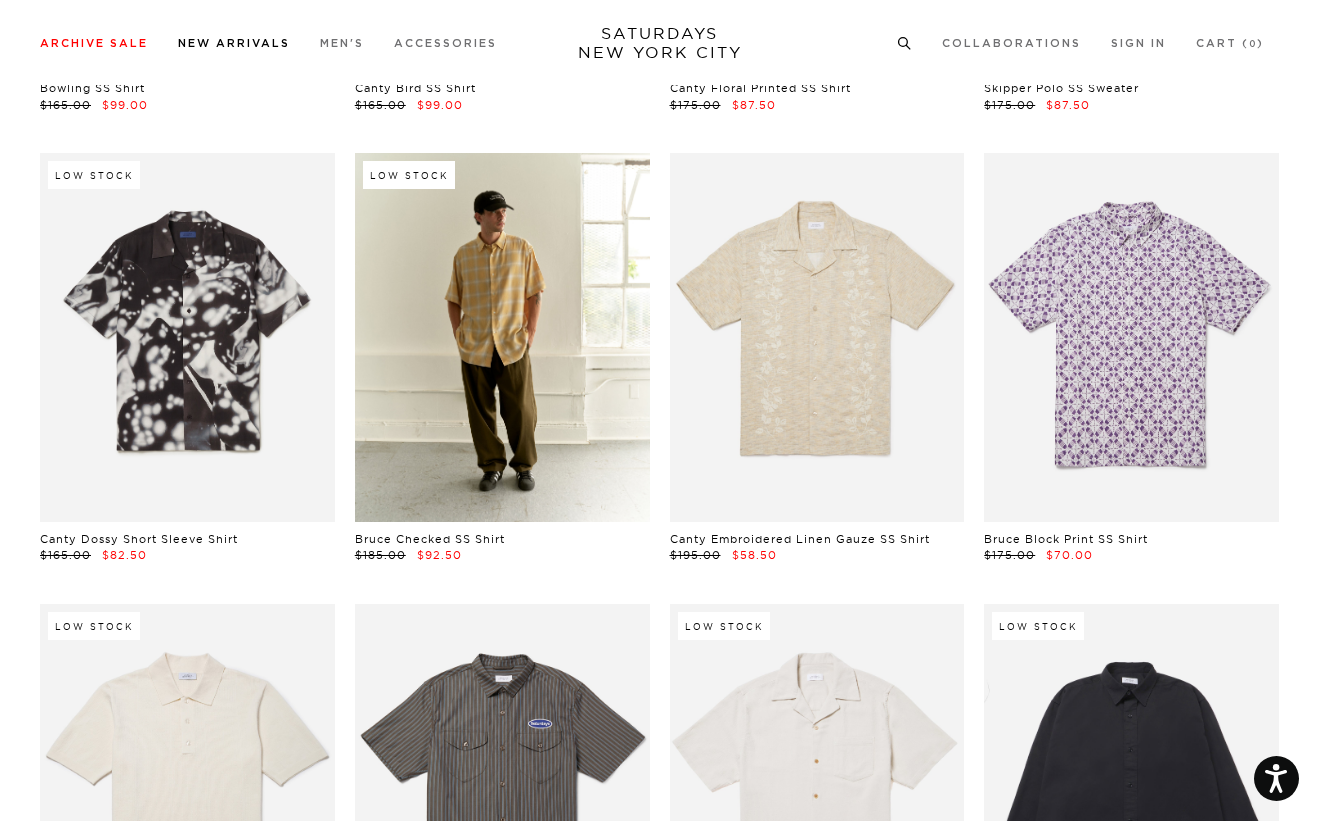 click on "New Arrivals" at bounding box center (234, 43) 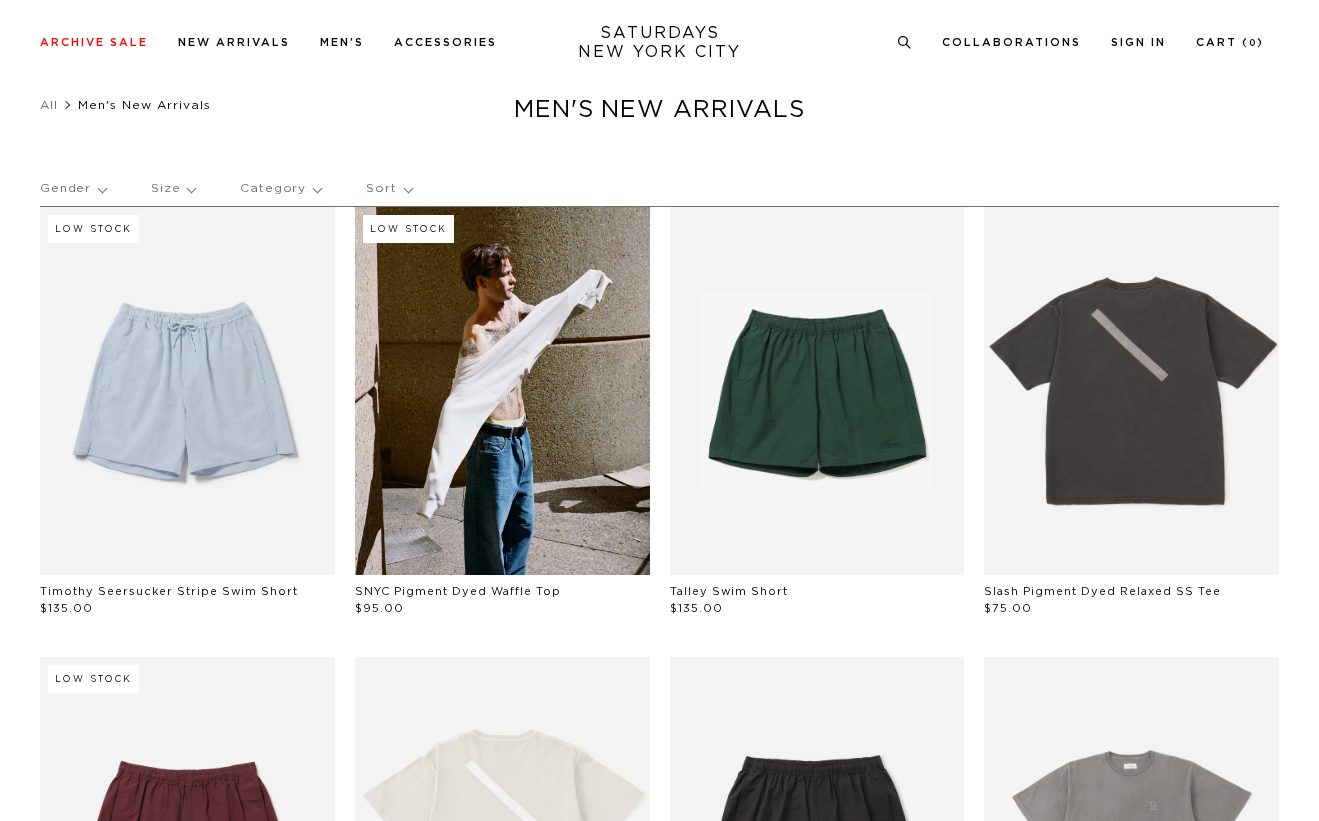 scroll, scrollTop: 77, scrollLeft: 0, axis: vertical 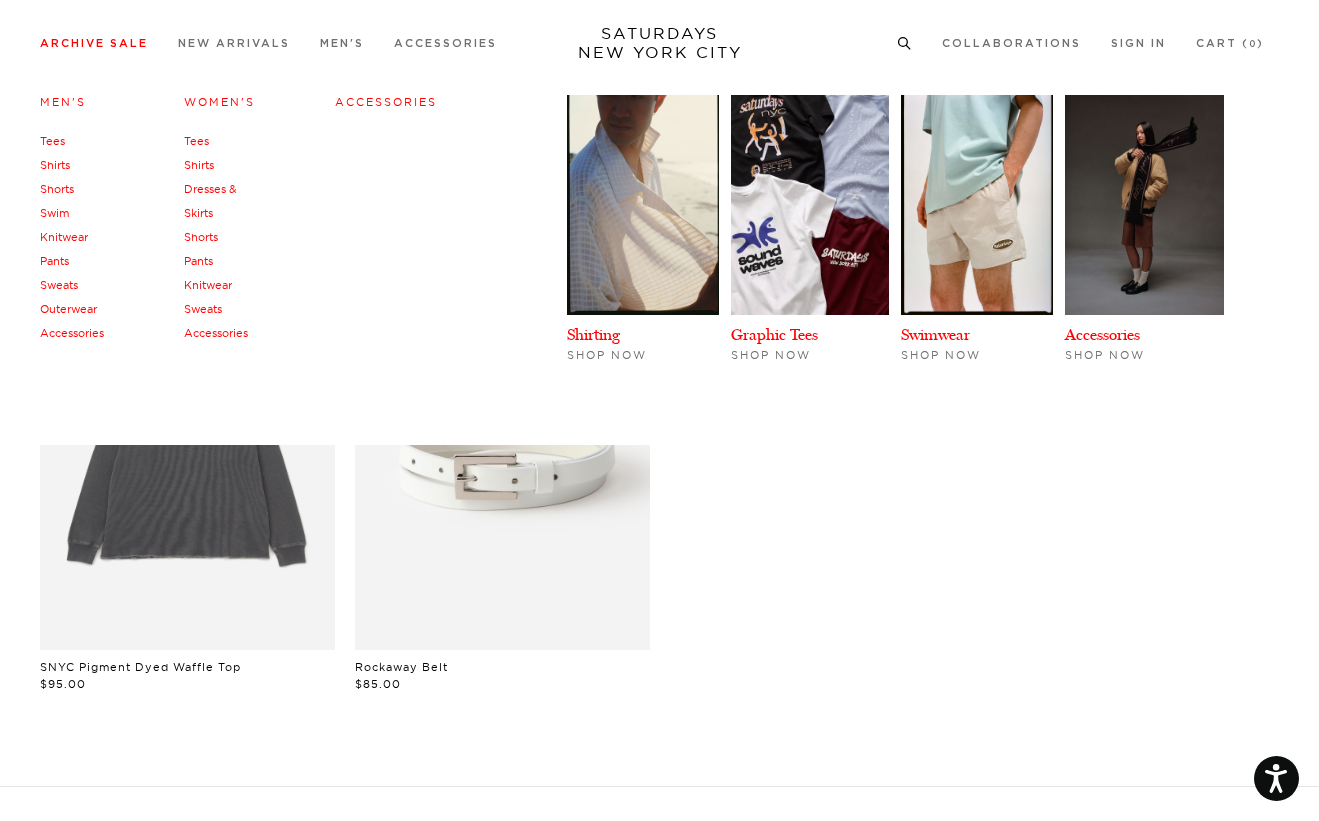 click on "Shirts" at bounding box center (55, 165) 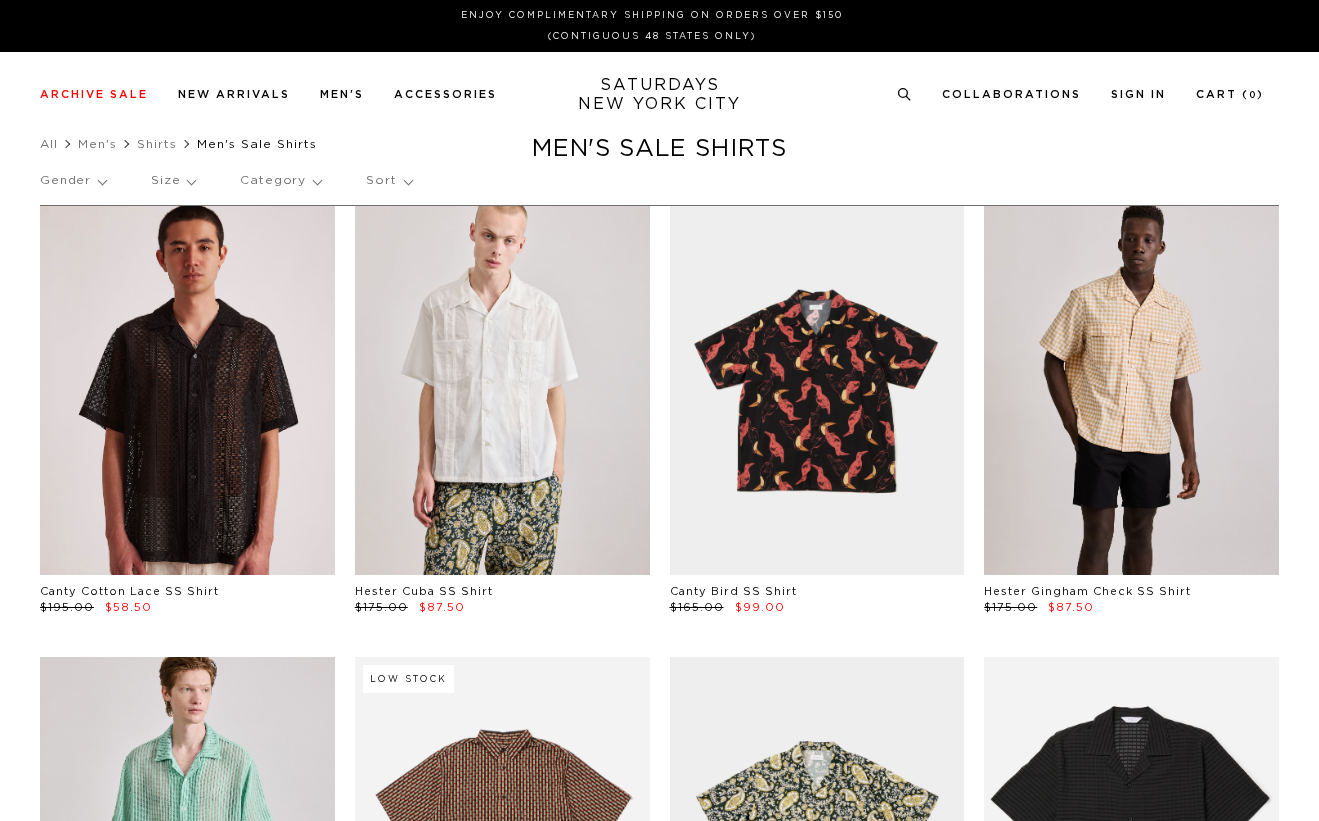 scroll, scrollTop: 0, scrollLeft: 0, axis: both 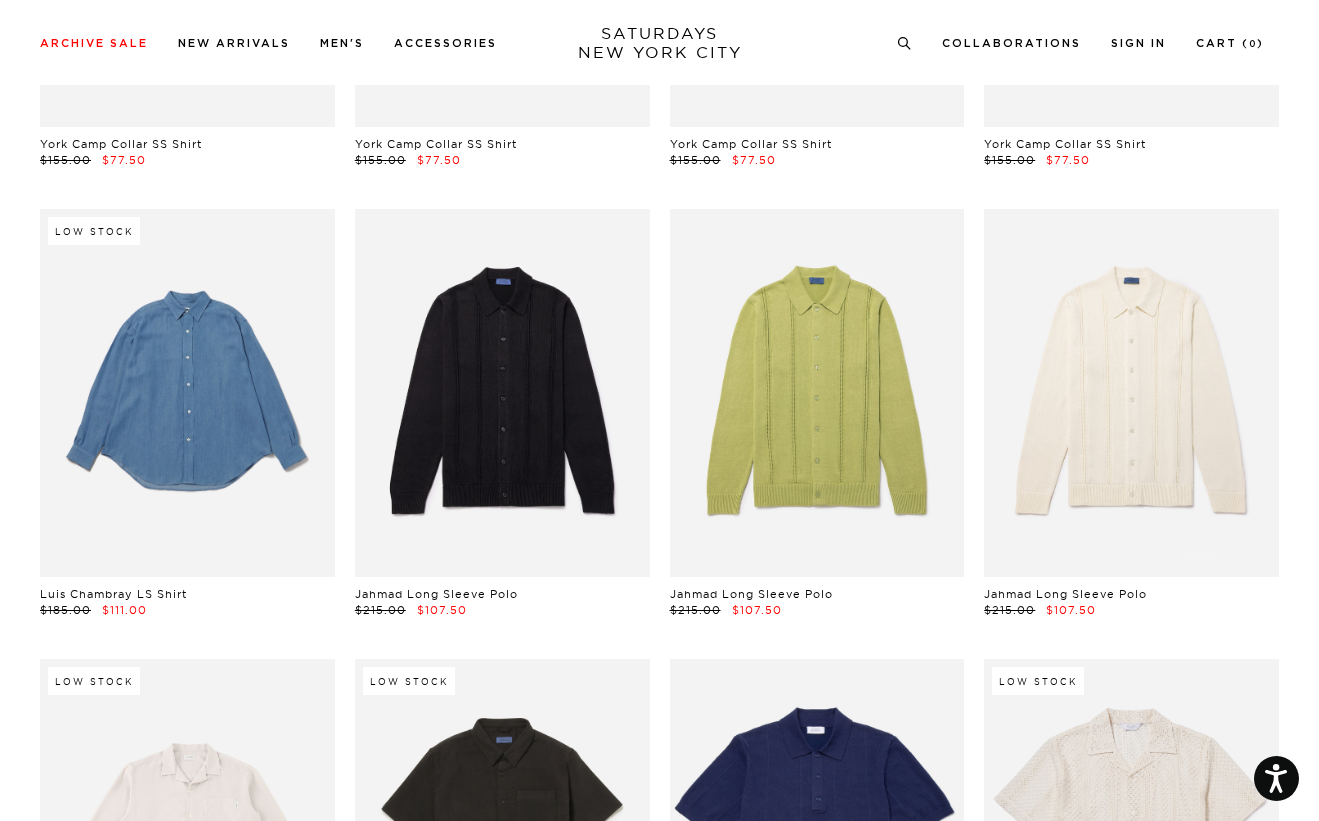 click at bounding box center [187, 393] 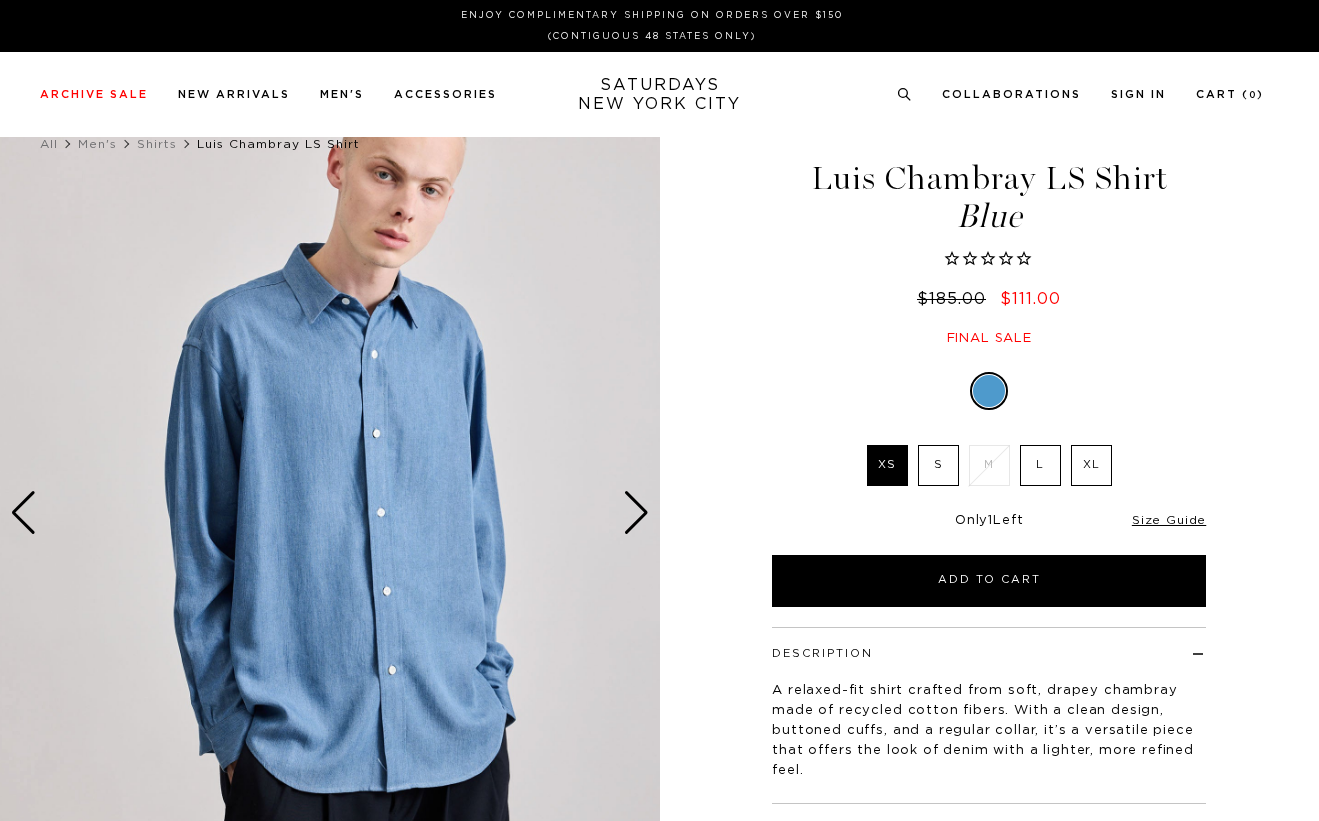 scroll, scrollTop: 0, scrollLeft: 0, axis: both 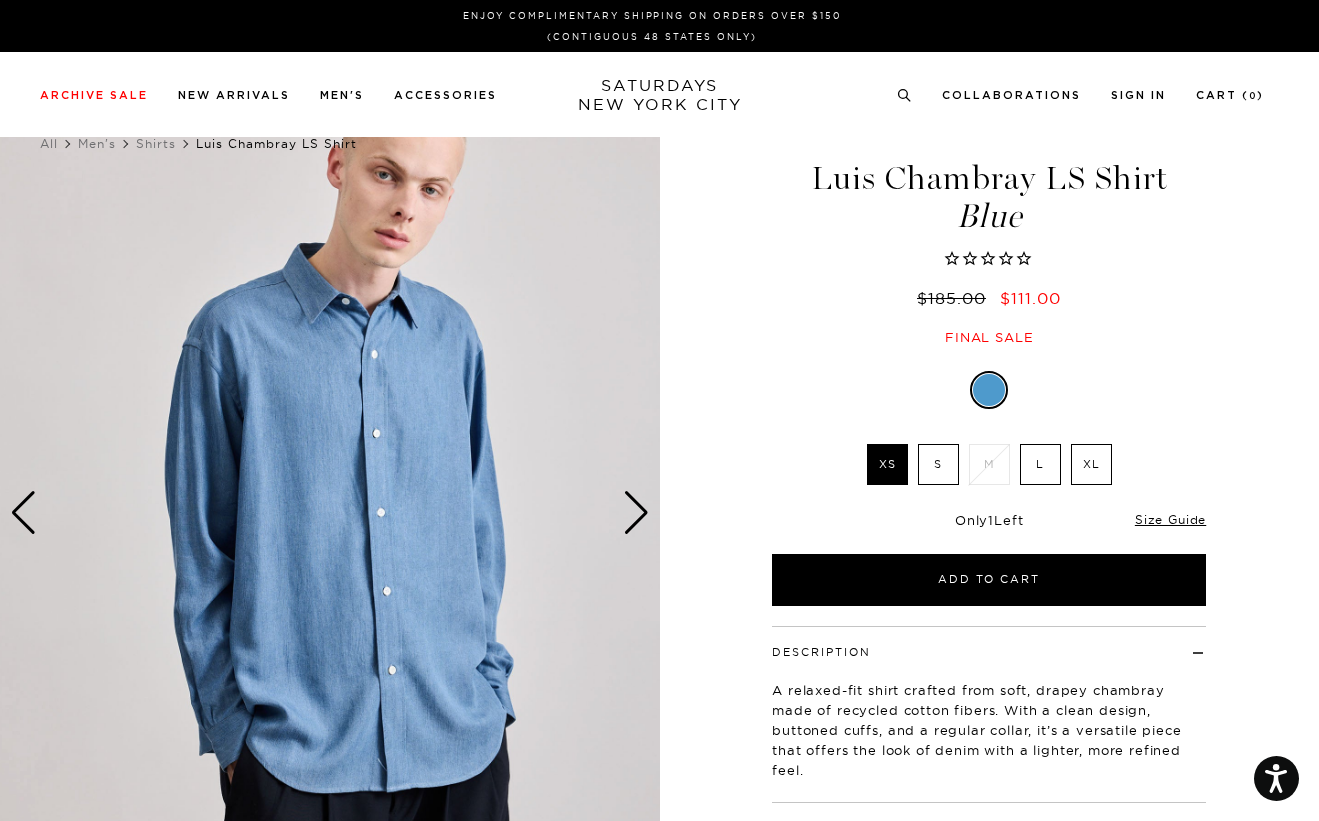 click on "S" at bounding box center [938, 464] 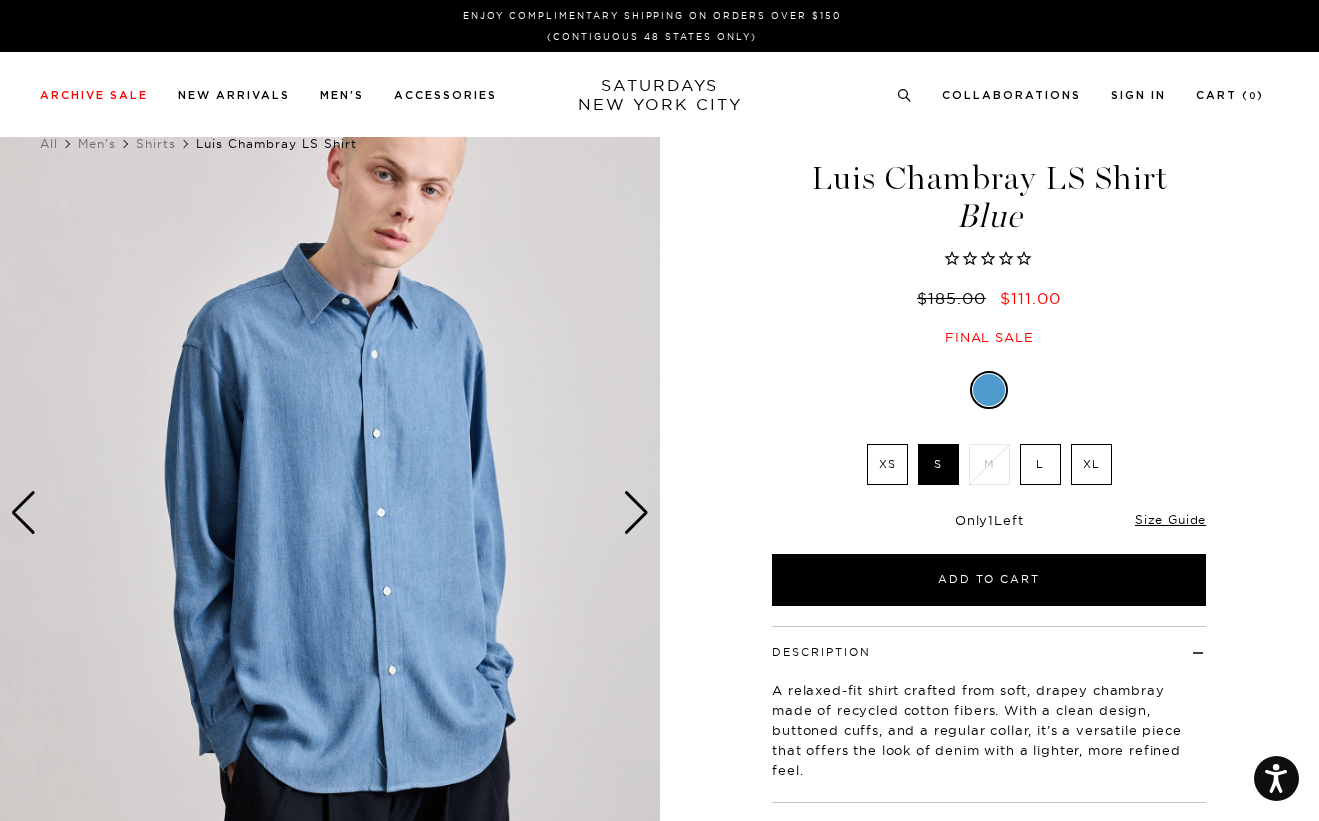 click on "XS" at bounding box center (887, 464) 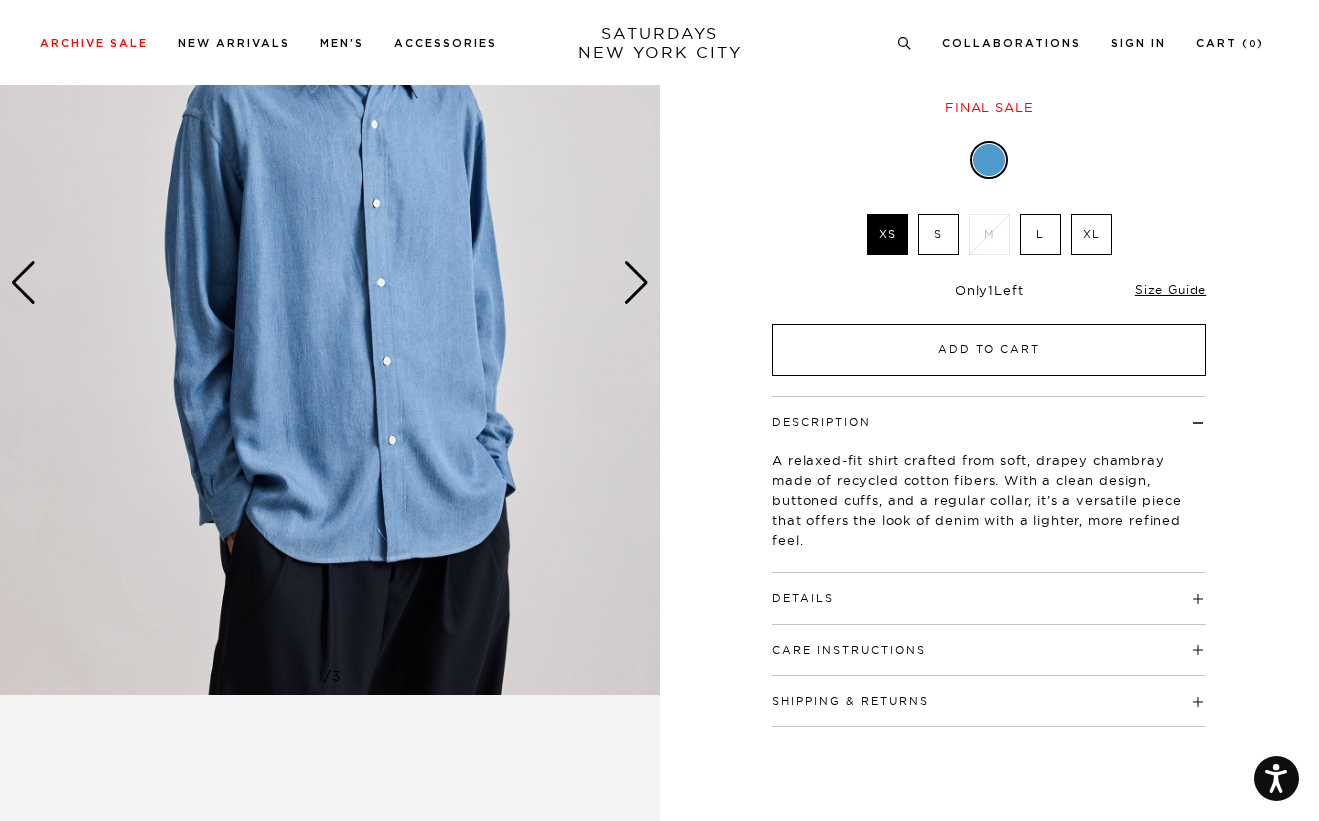 scroll, scrollTop: 235, scrollLeft: 0, axis: vertical 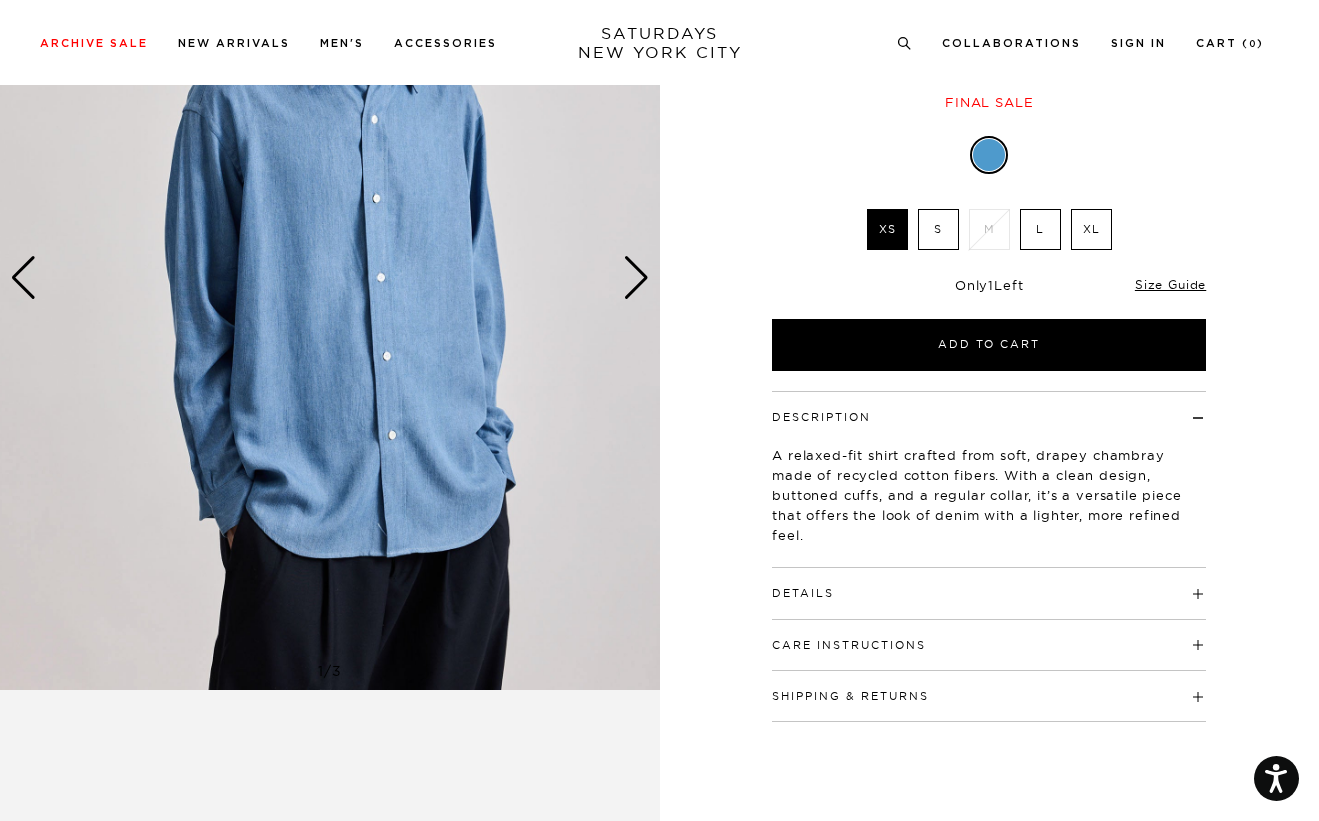 click on "S" at bounding box center [938, 229] 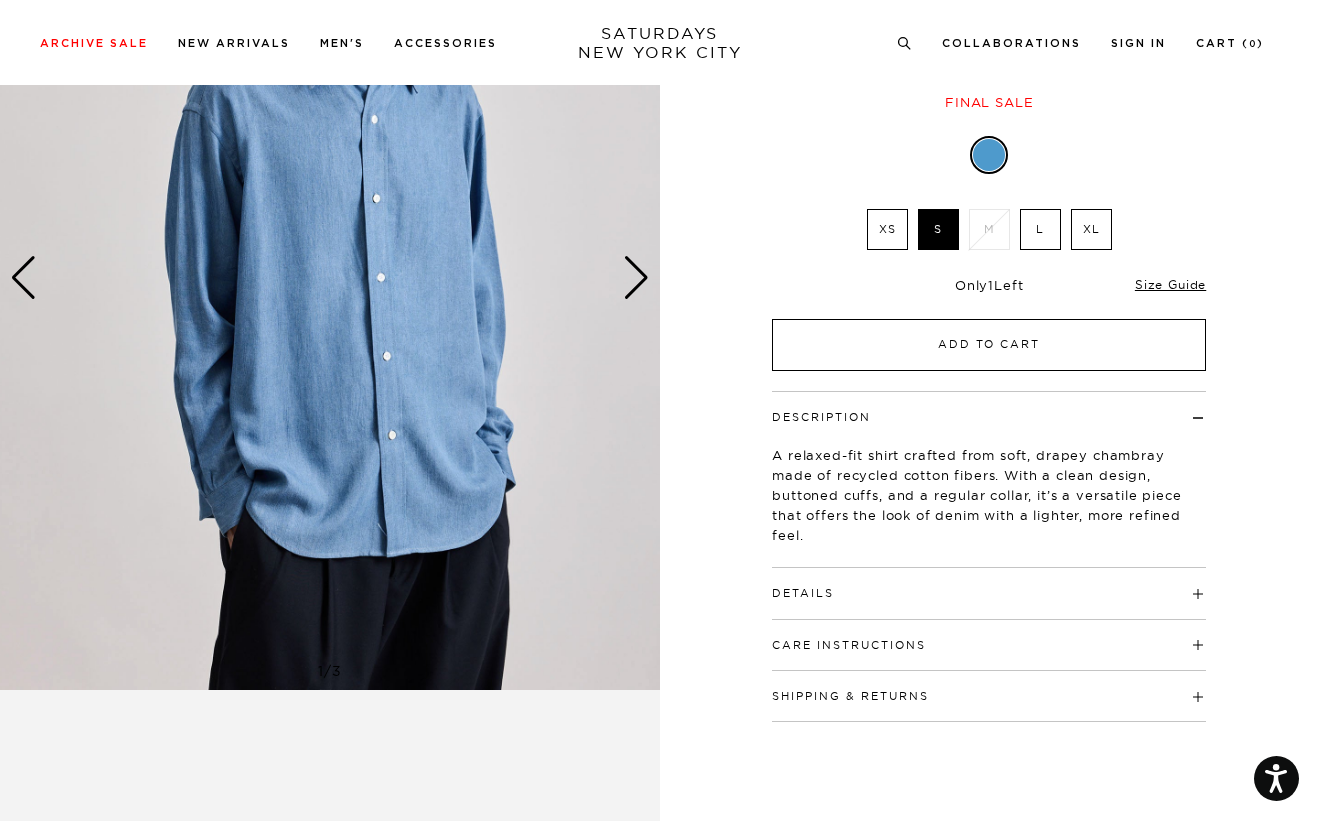click on "Add to Cart" at bounding box center (989, 345) 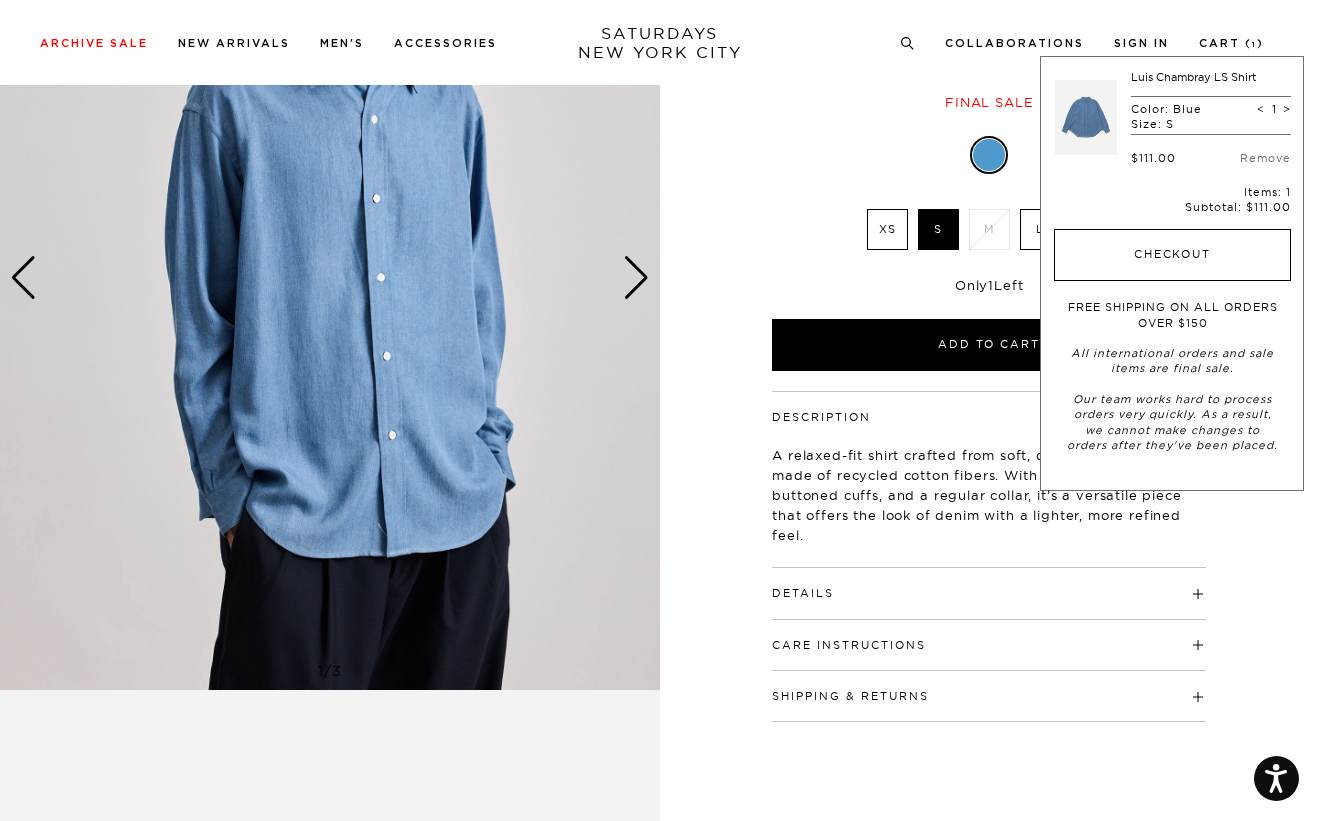 click on "Checkout" at bounding box center (1172, 255) 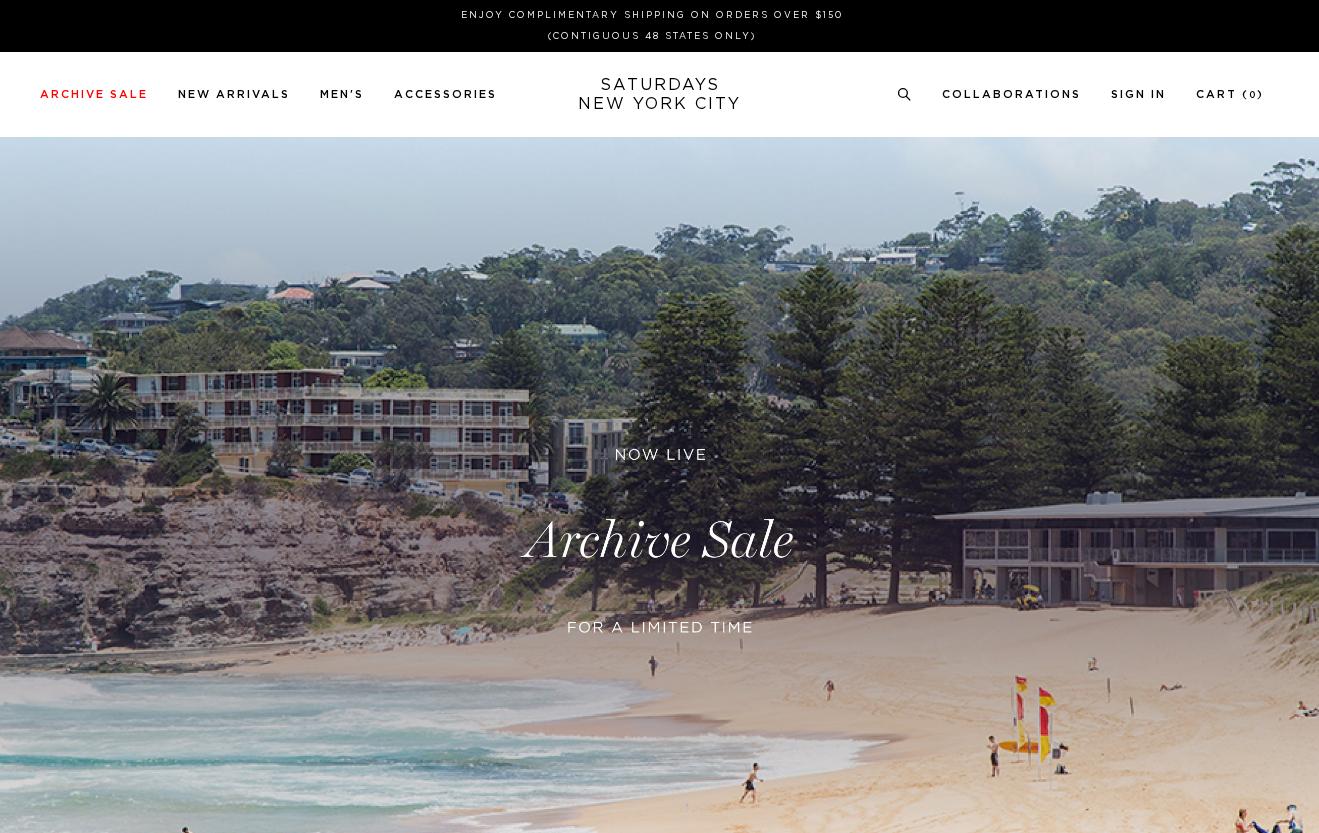 scroll, scrollTop: 0, scrollLeft: 0, axis: both 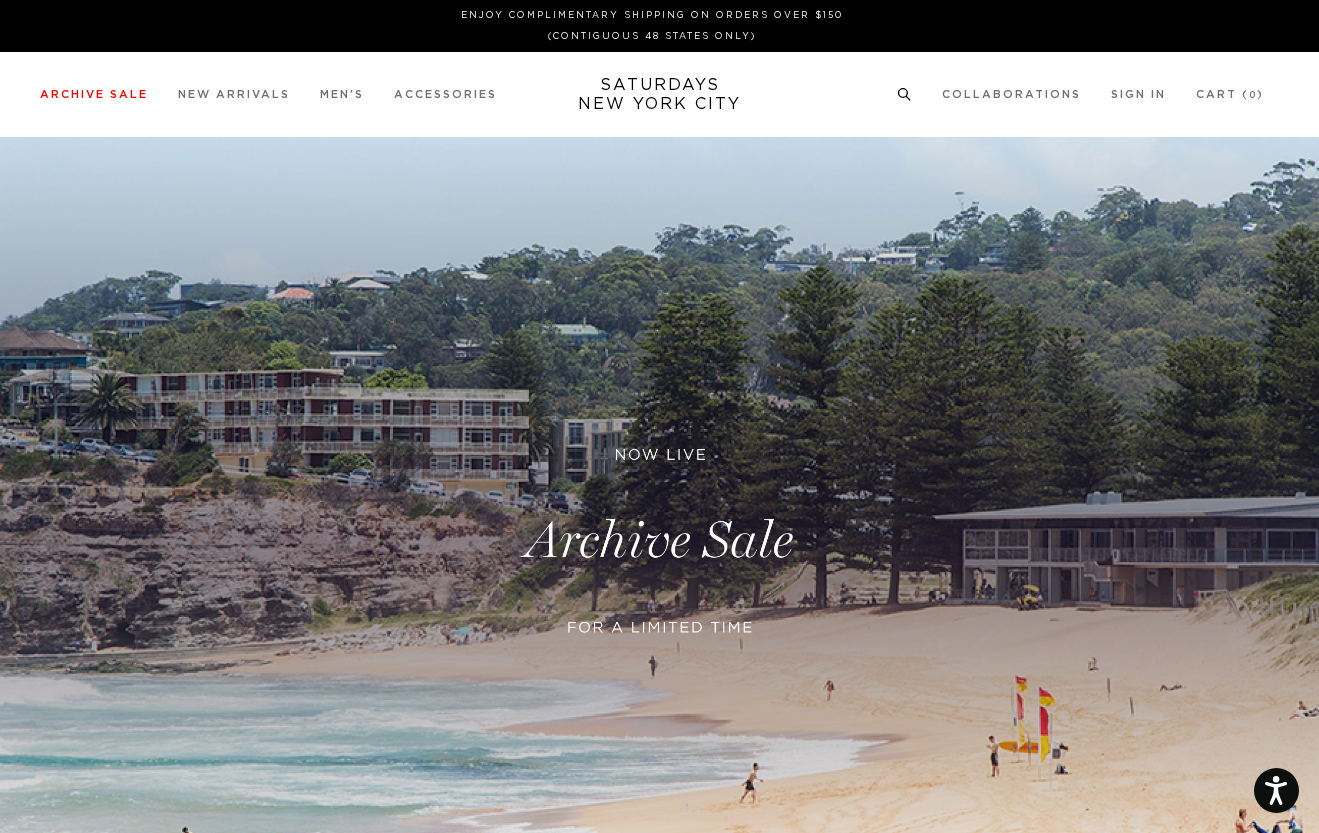 click 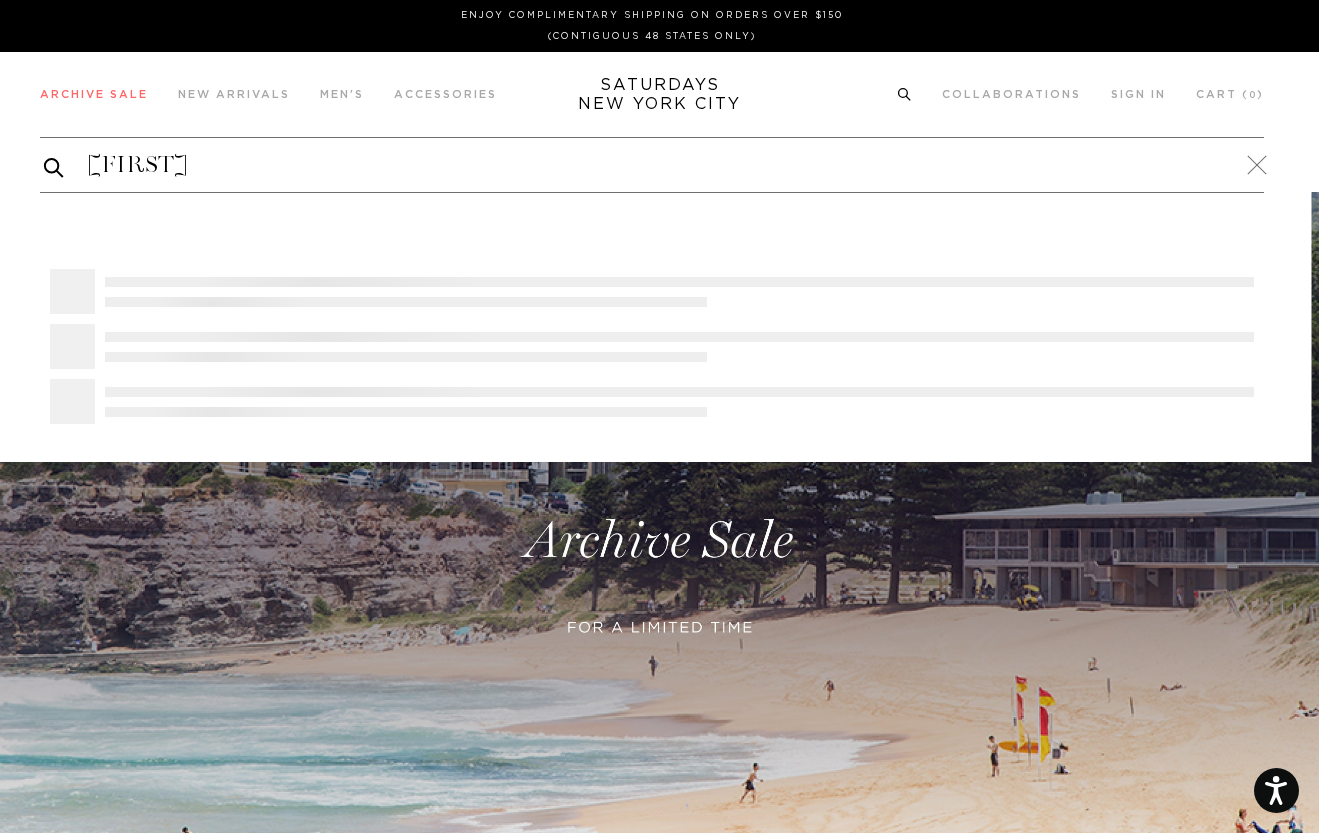 type on "jordy" 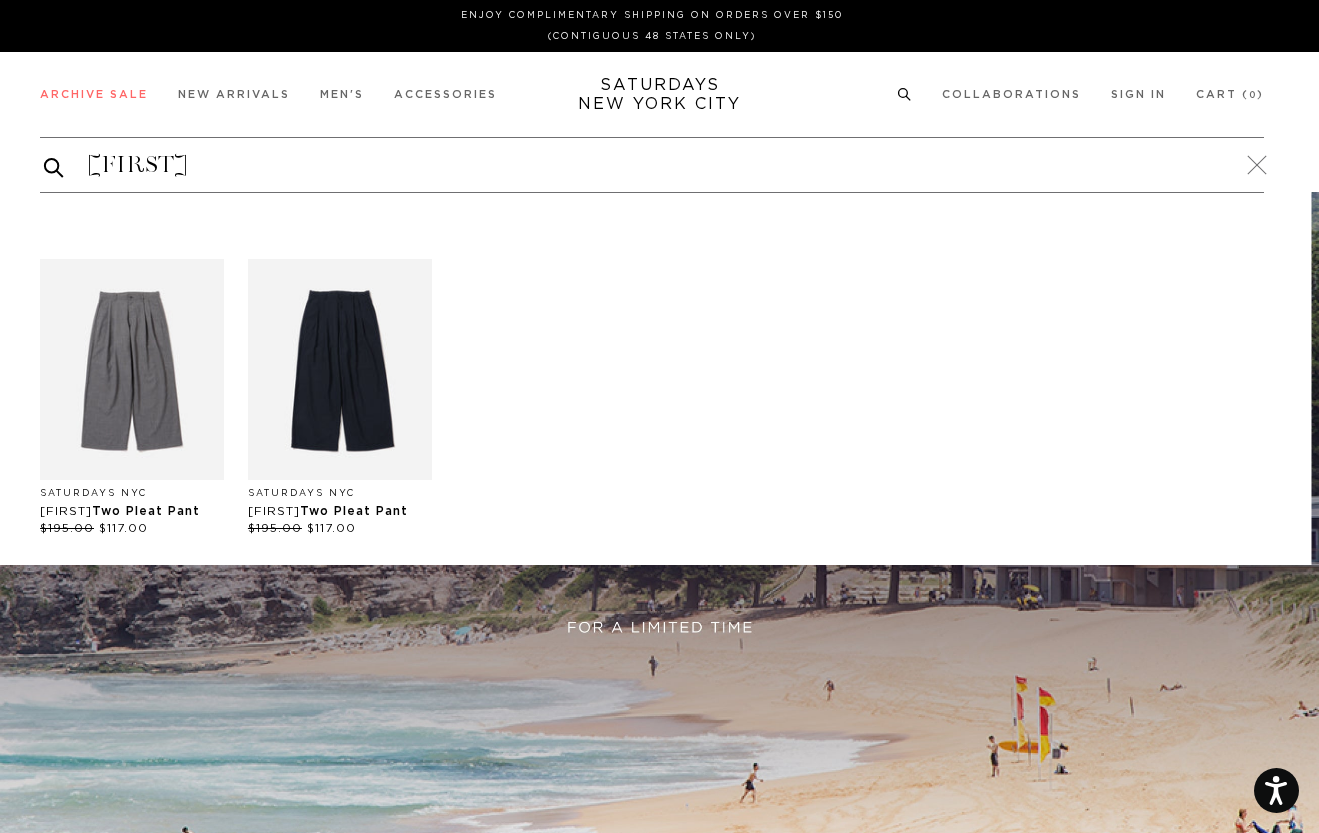 click at bounding box center (340, 369) 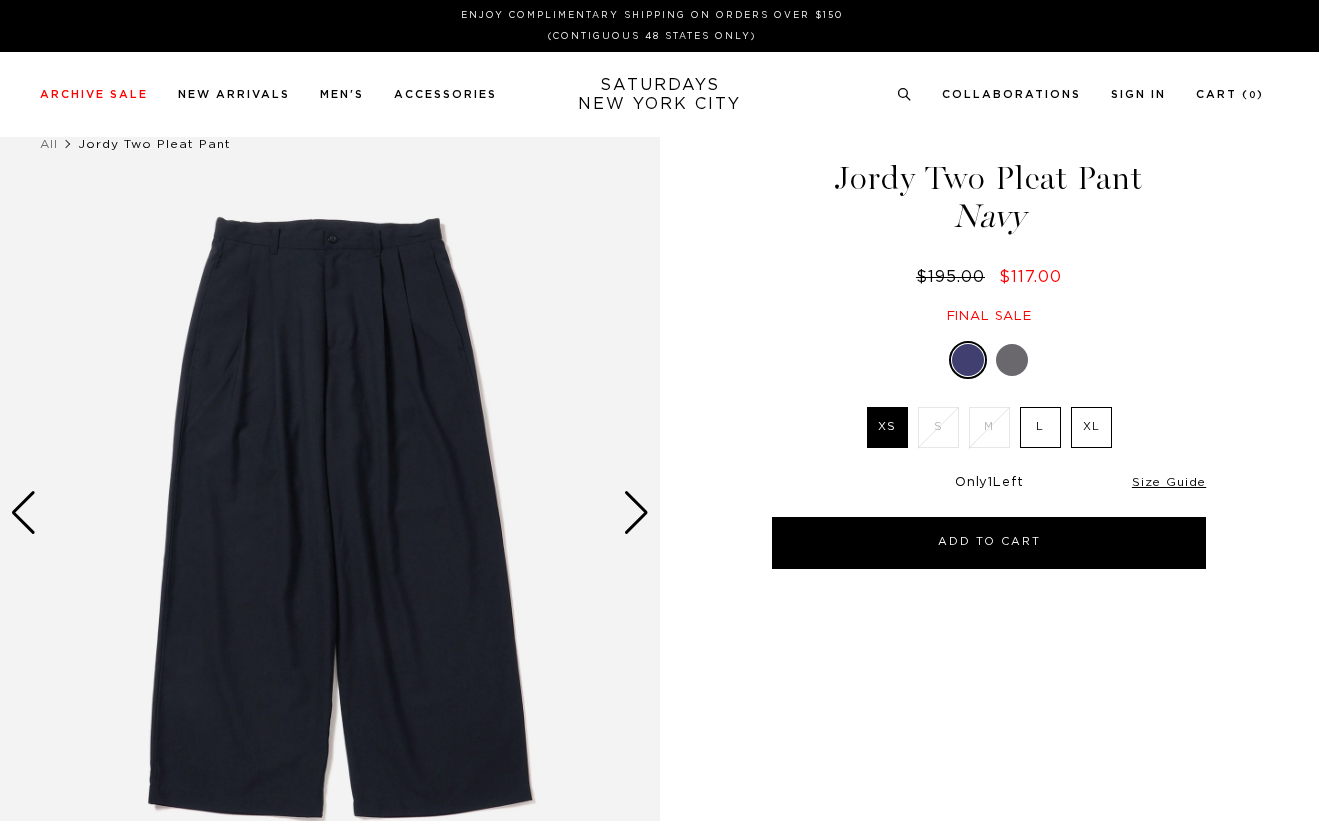 scroll, scrollTop: 0, scrollLeft: 0, axis: both 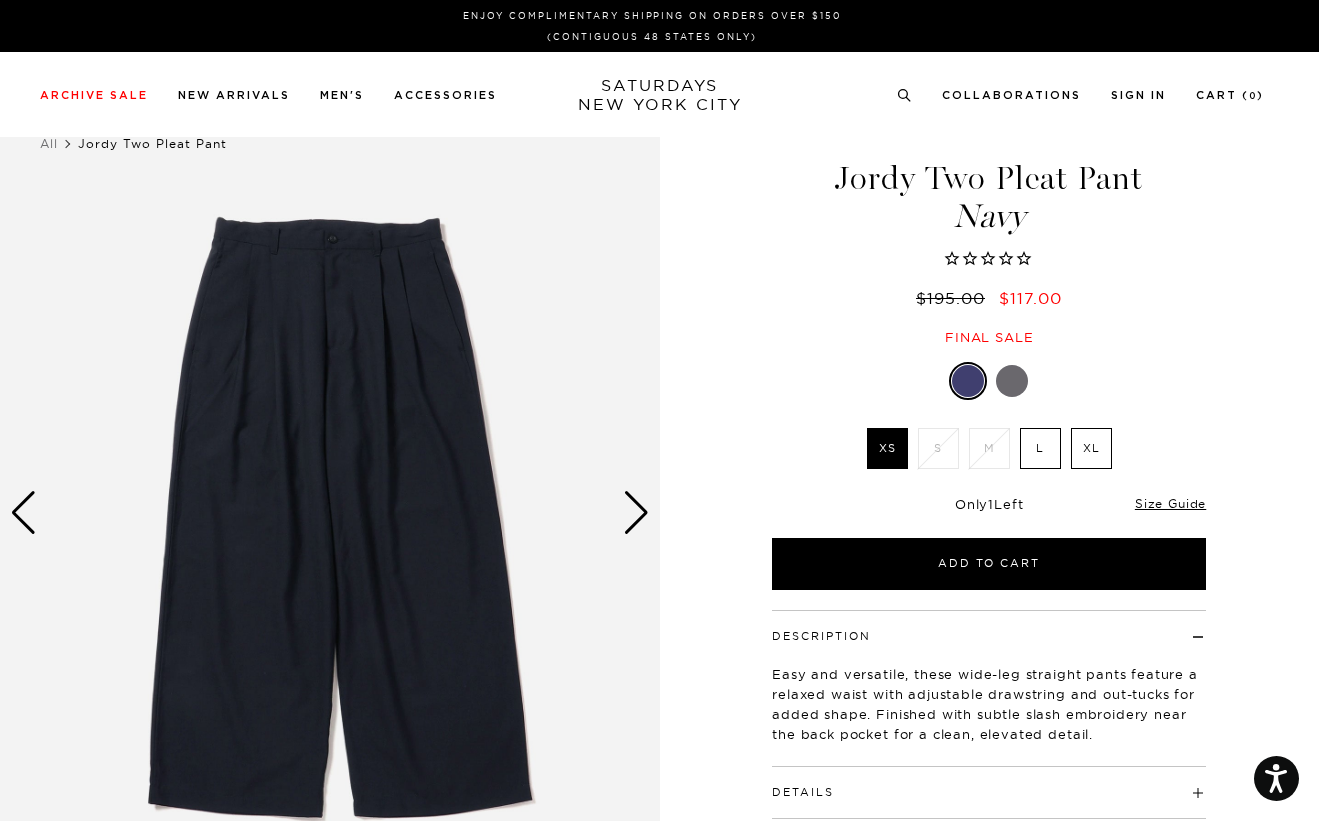 click at bounding box center [1012, 381] 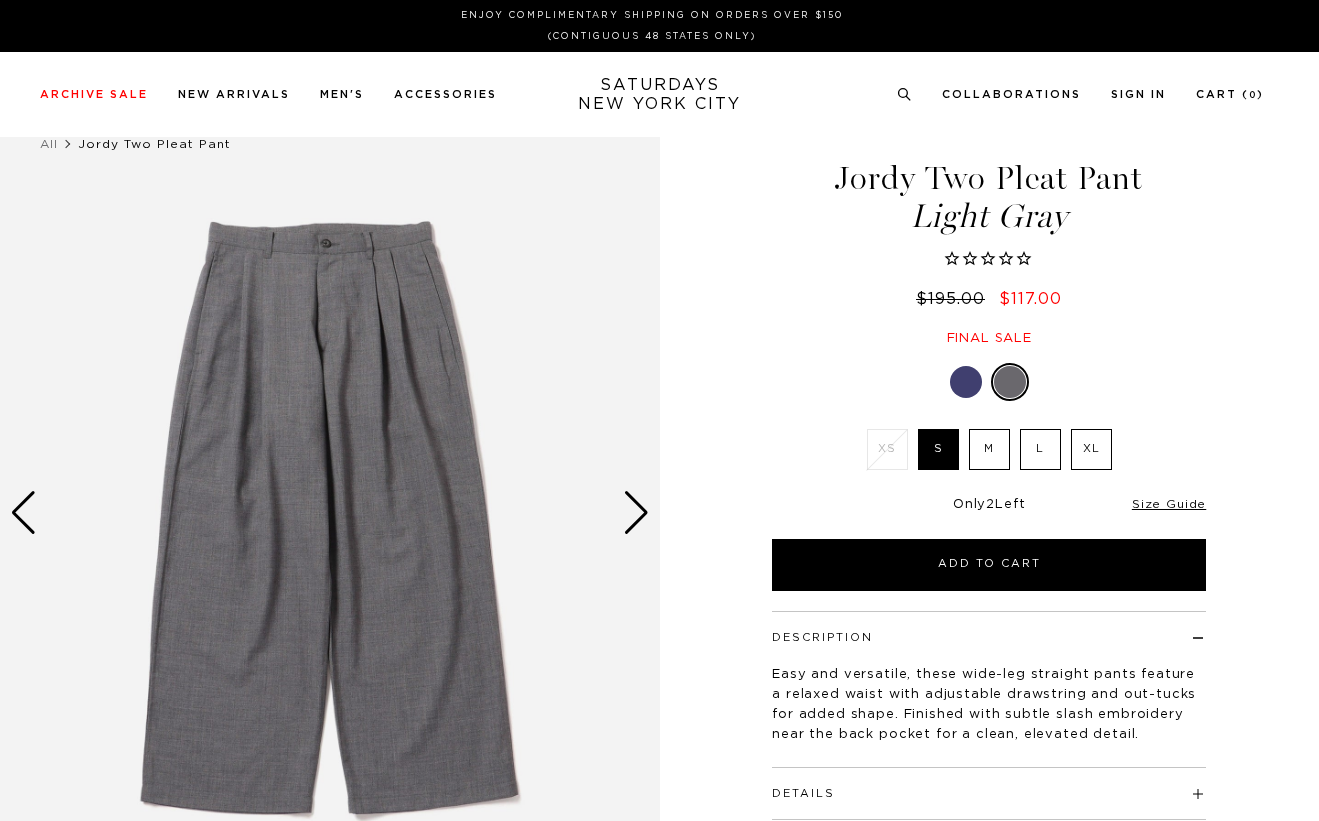scroll, scrollTop: 0, scrollLeft: 0, axis: both 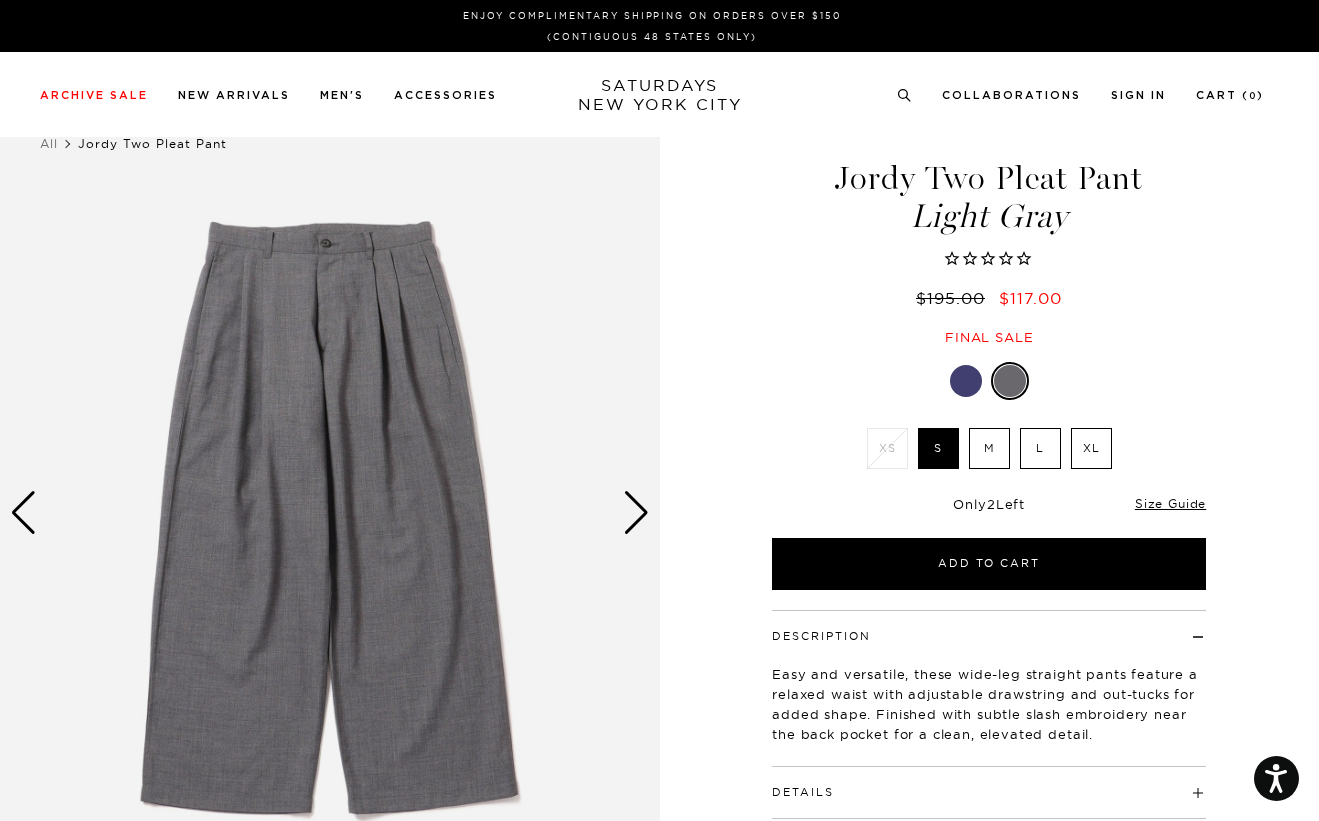 click at bounding box center [966, 381] 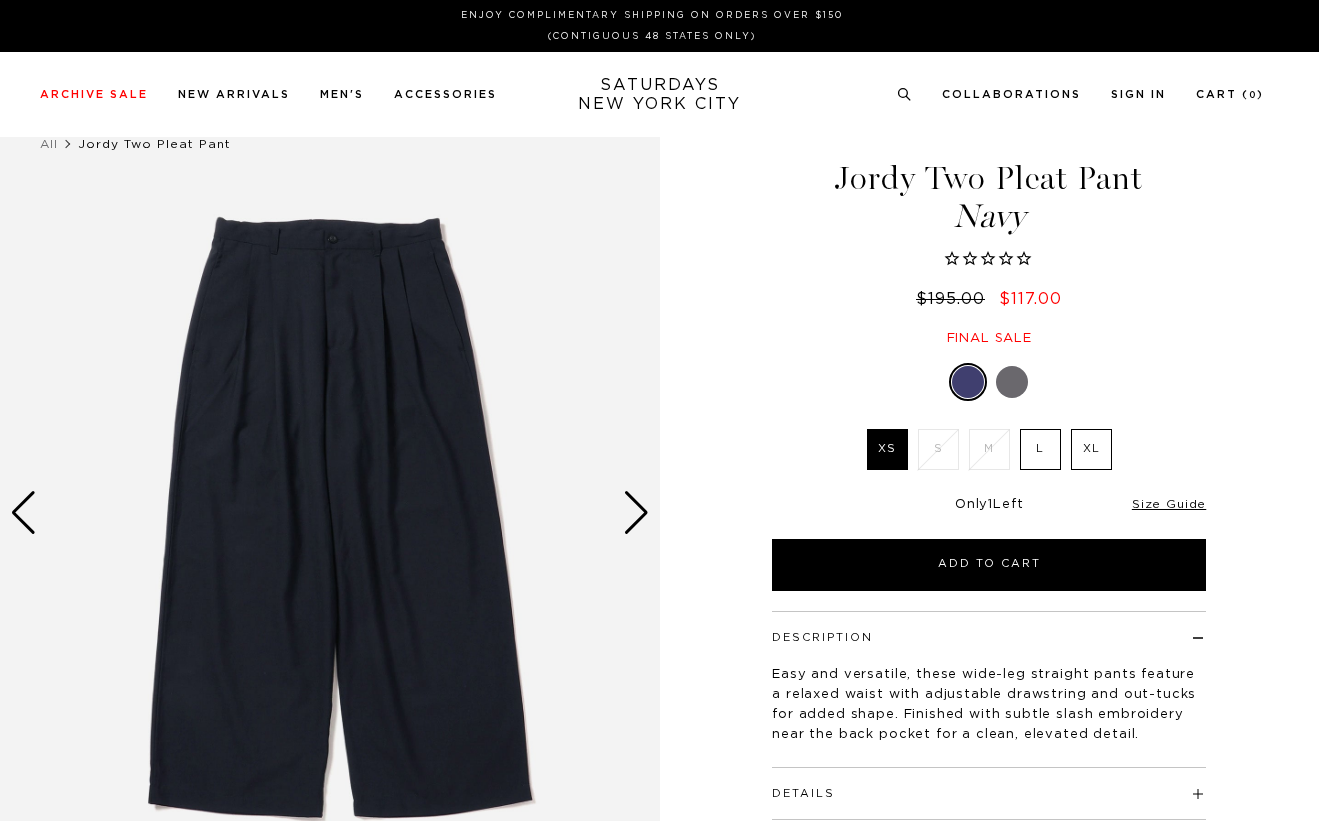 scroll, scrollTop: 0, scrollLeft: 0, axis: both 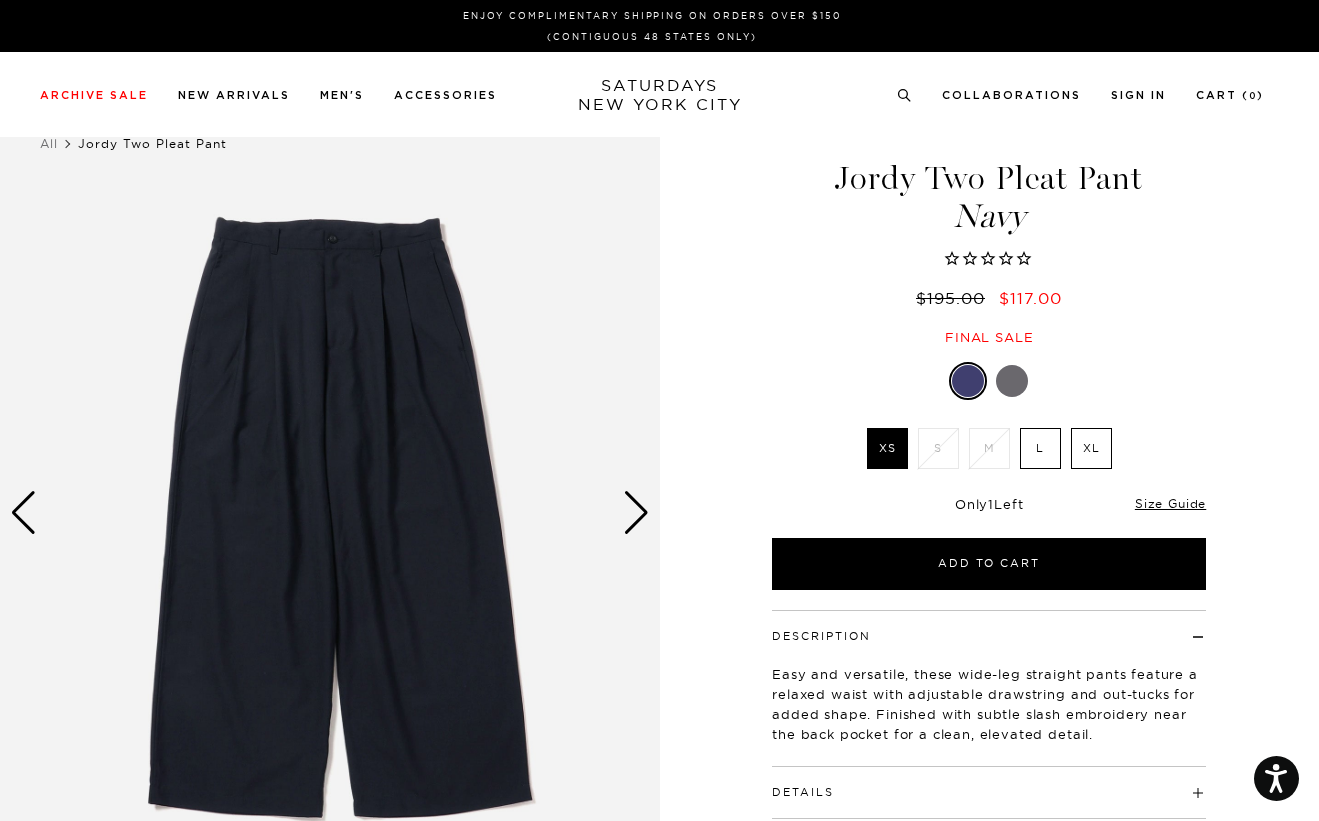 click at bounding box center (636, 513) 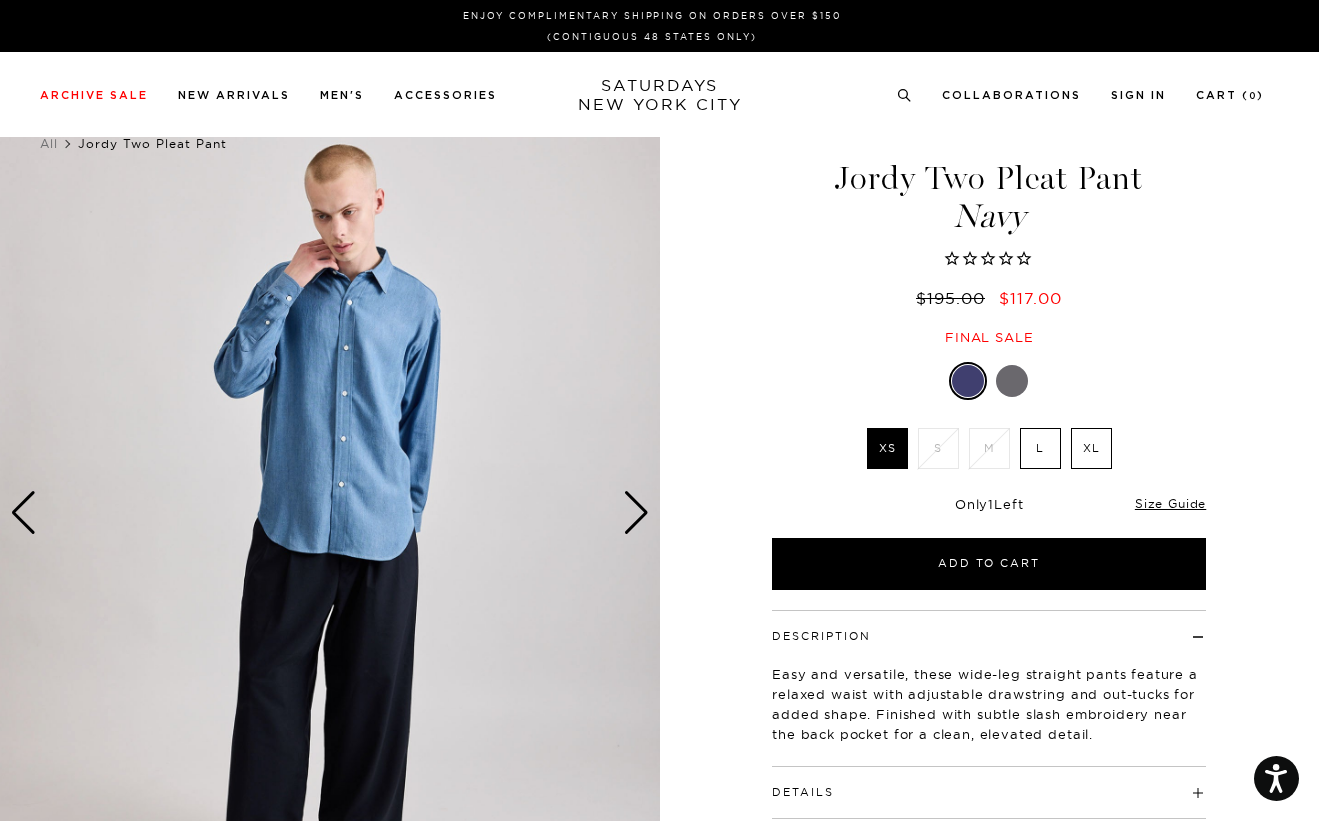 click at bounding box center [636, 513] 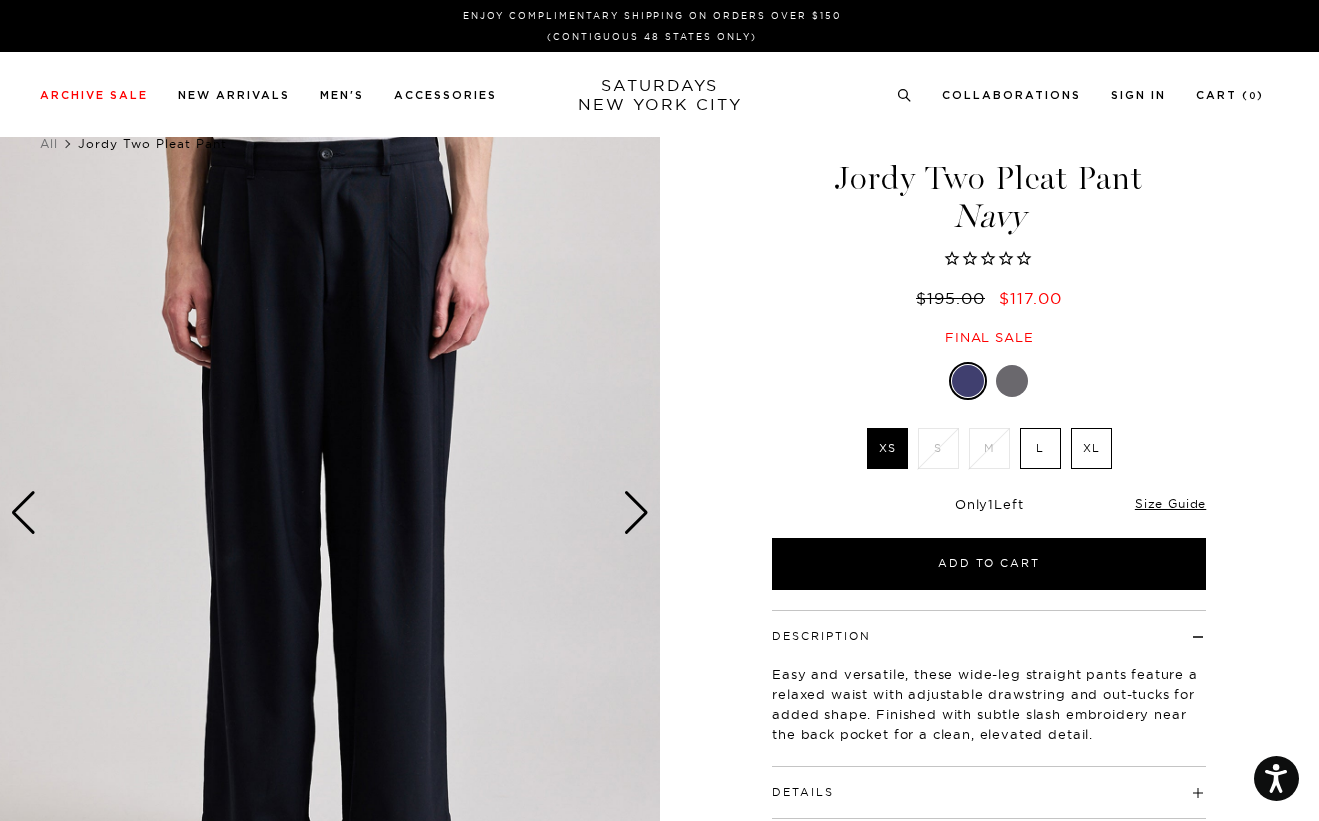 click at bounding box center [23, 513] 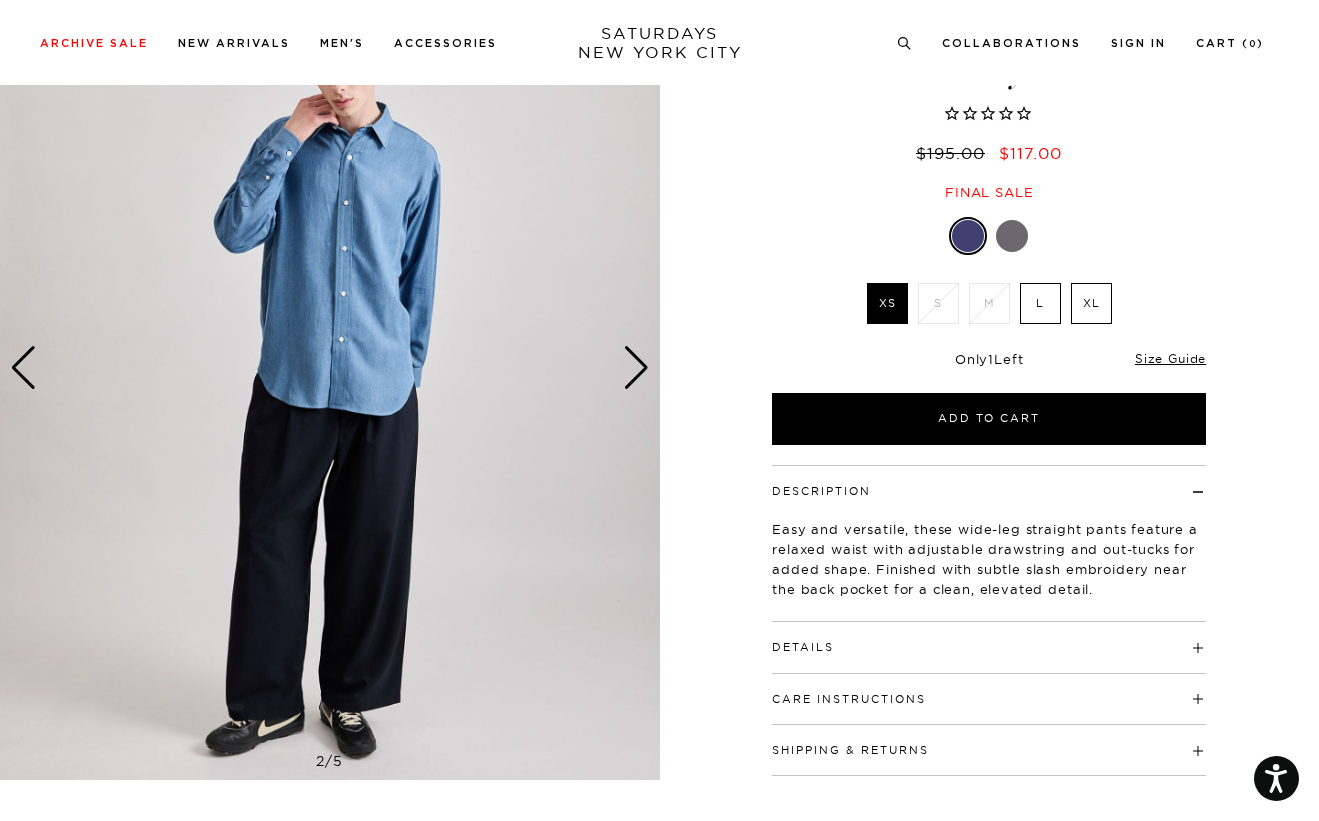scroll, scrollTop: 198, scrollLeft: 0, axis: vertical 